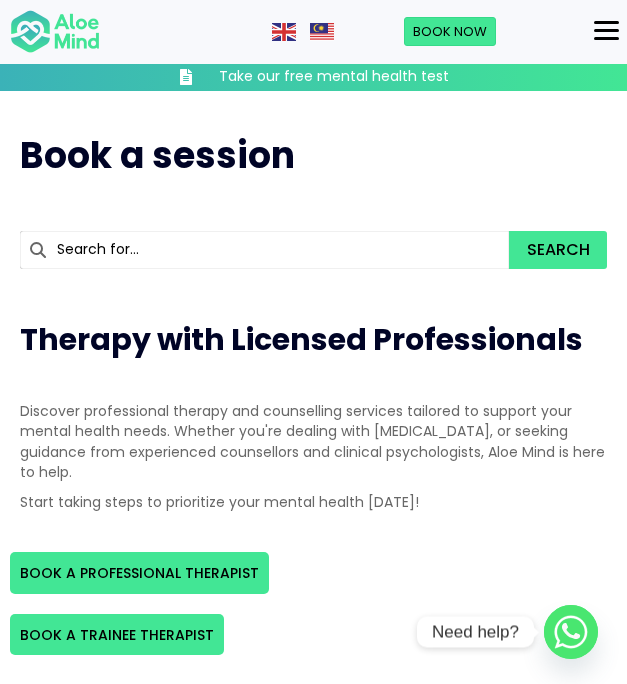 scroll, scrollTop: 1471, scrollLeft: 0, axis: vertical 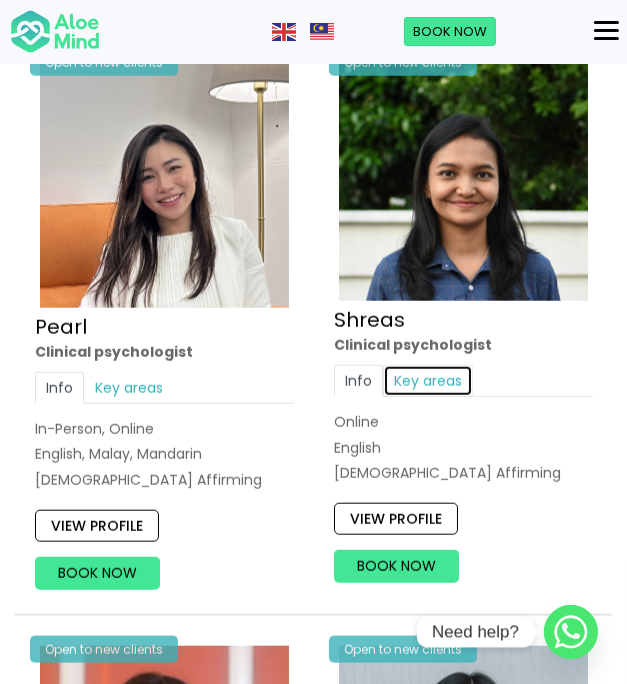 click on "Key areas" at bounding box center (428, 381) 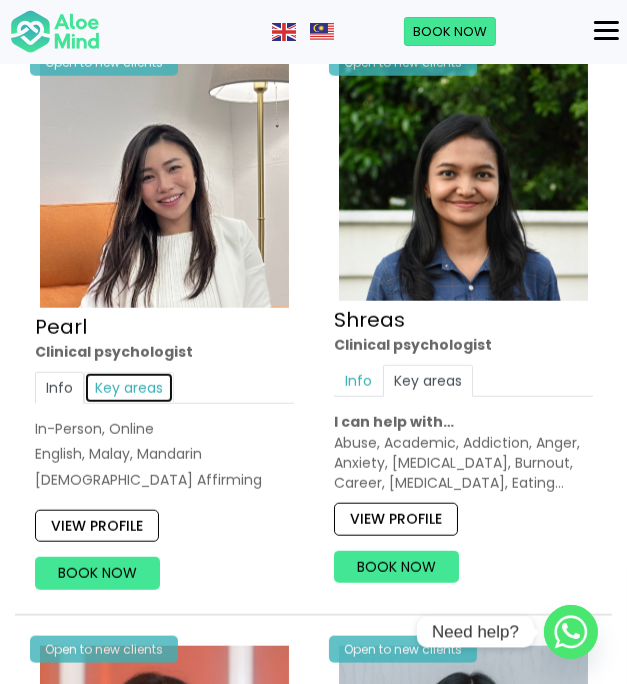 click on "Key areas" at bounding box center [129, 388] 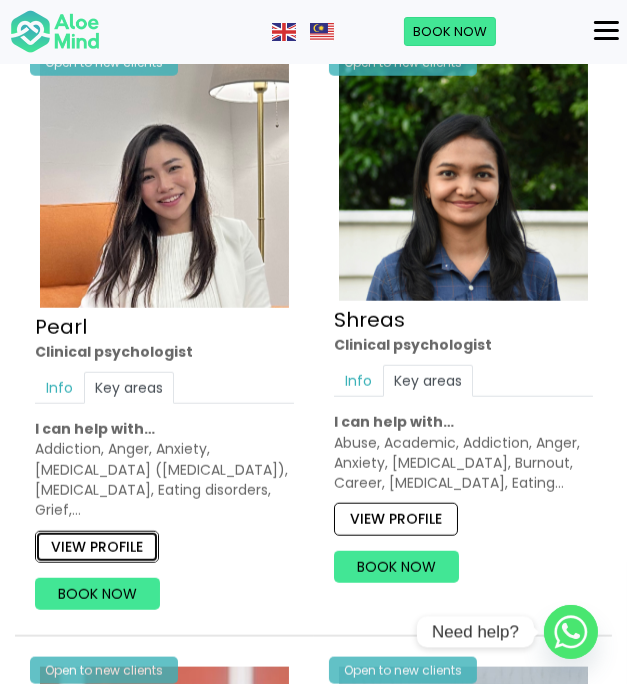 click on "View profile" at bounding box center [97, 546] 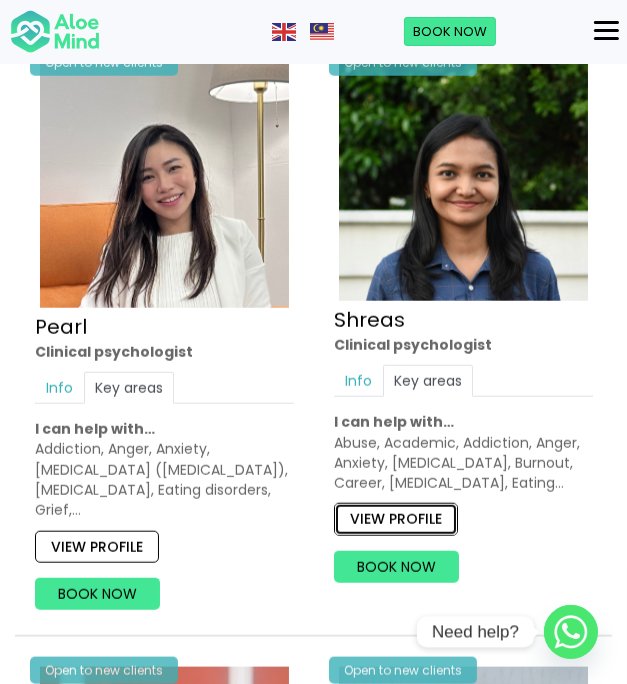 click on "View profile" at bounding box center (396, 519) 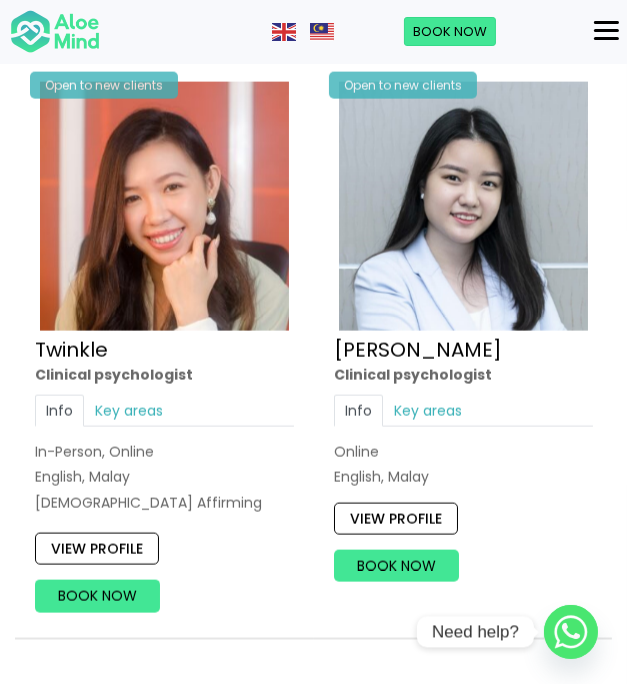 scroll, scrollTop: 2049, scrollLeft: 0, axis: vertical 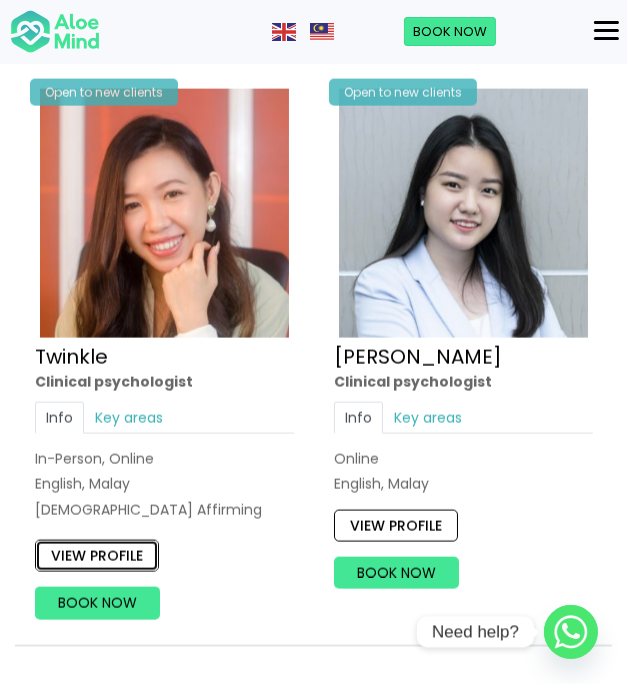click on "View profile" at bounding box center (97, 556) 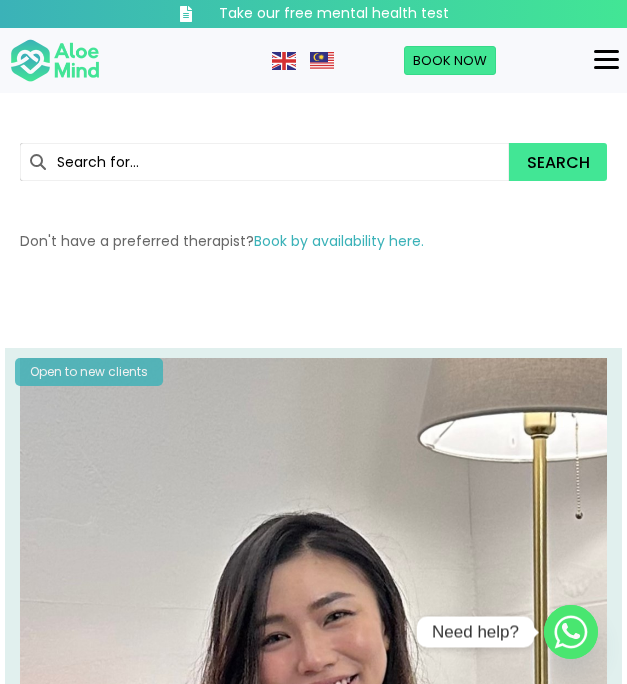 scroll, scrollTop: 0, scrollLeft: 0, axis: both 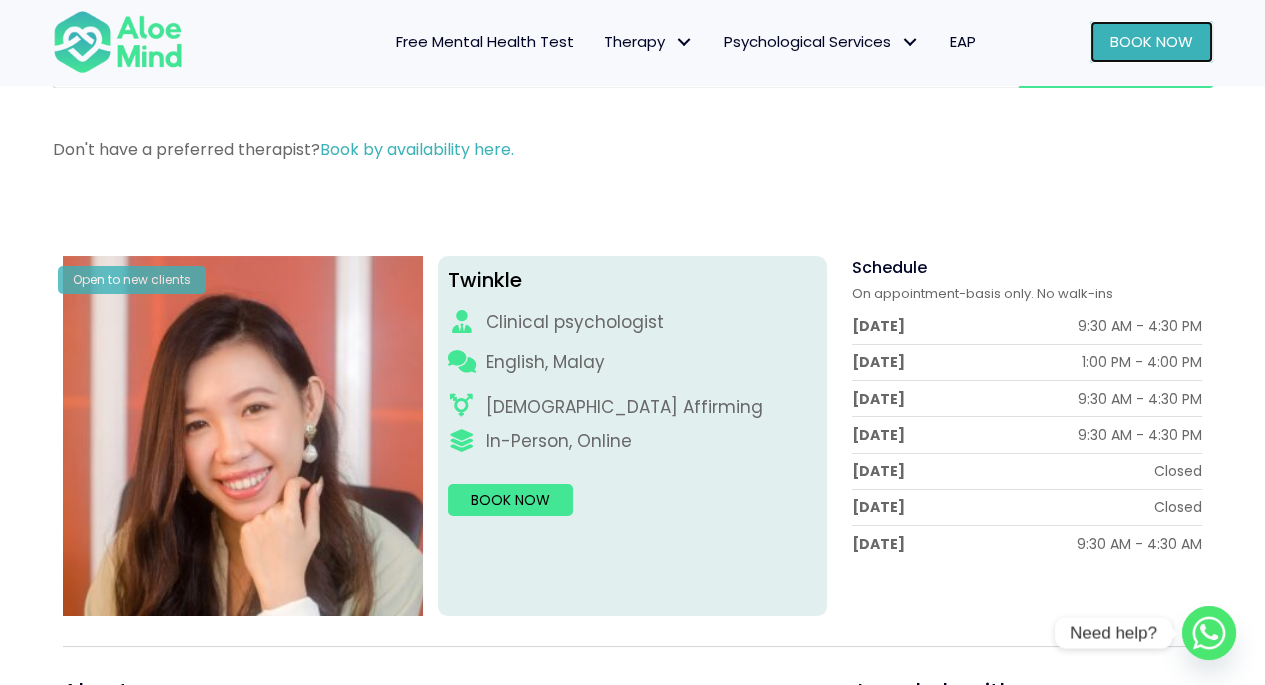 click on "Book Now" at bounding box center [1151, 41] 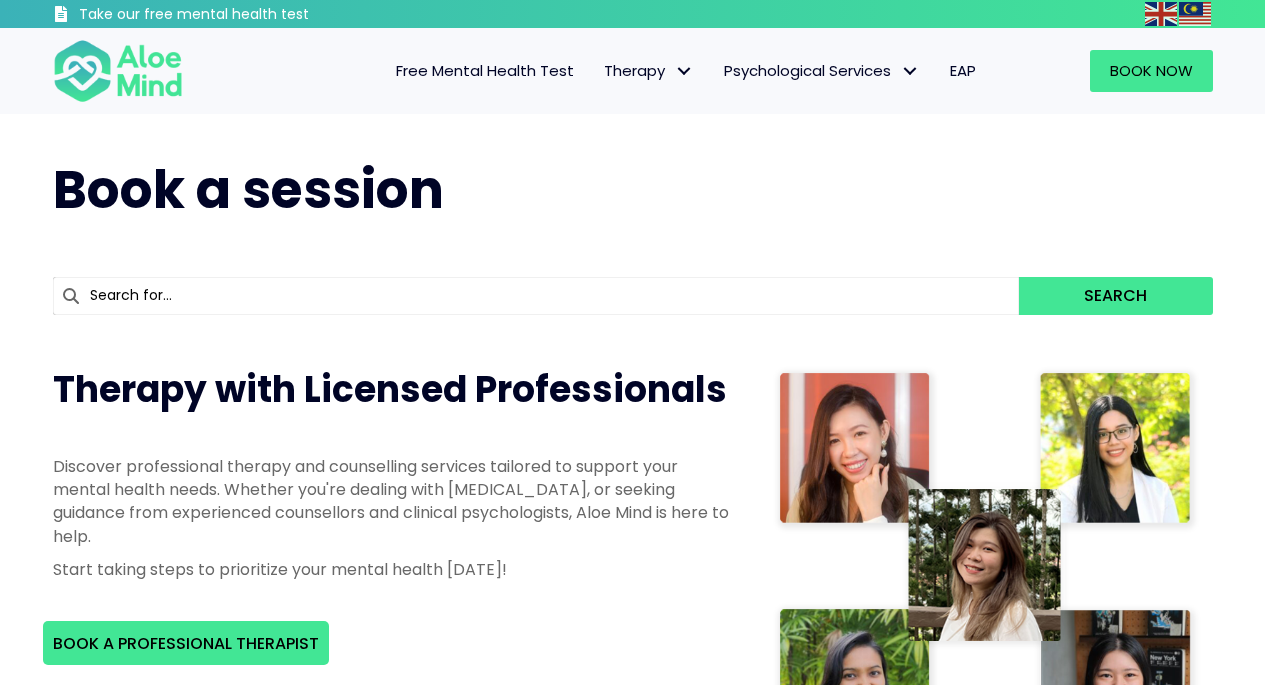 scroll, scrollTop: 0, scrollLeft: 0, axis: both 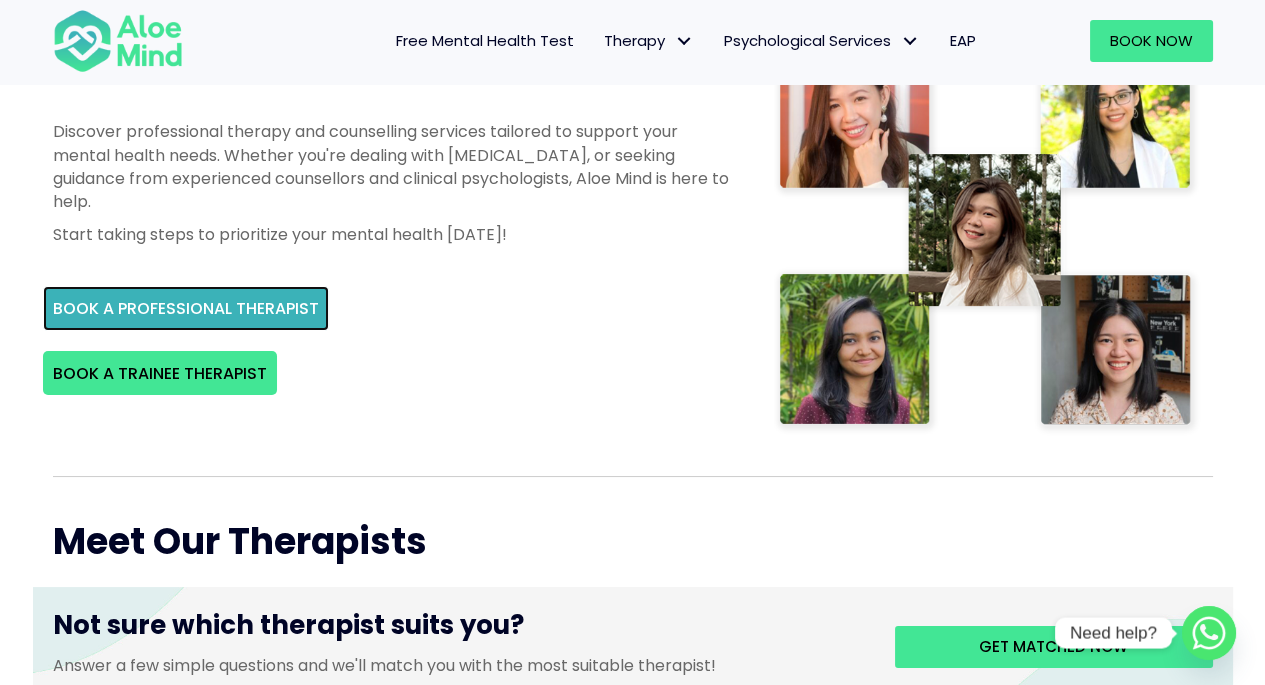click on "BOOK A PROFESSIONAL THERAPIST" at bounding box center (186, 308) 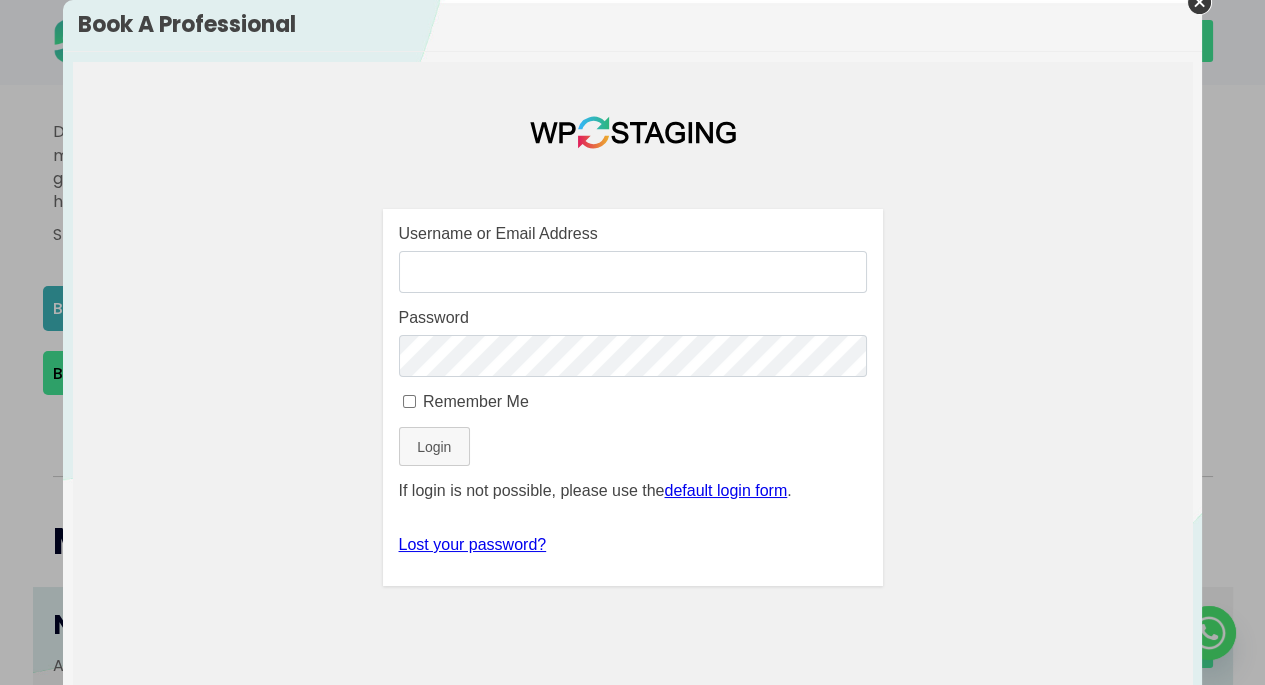 scroll, scrollTop: 0, scrollLeft: 0, axis: both 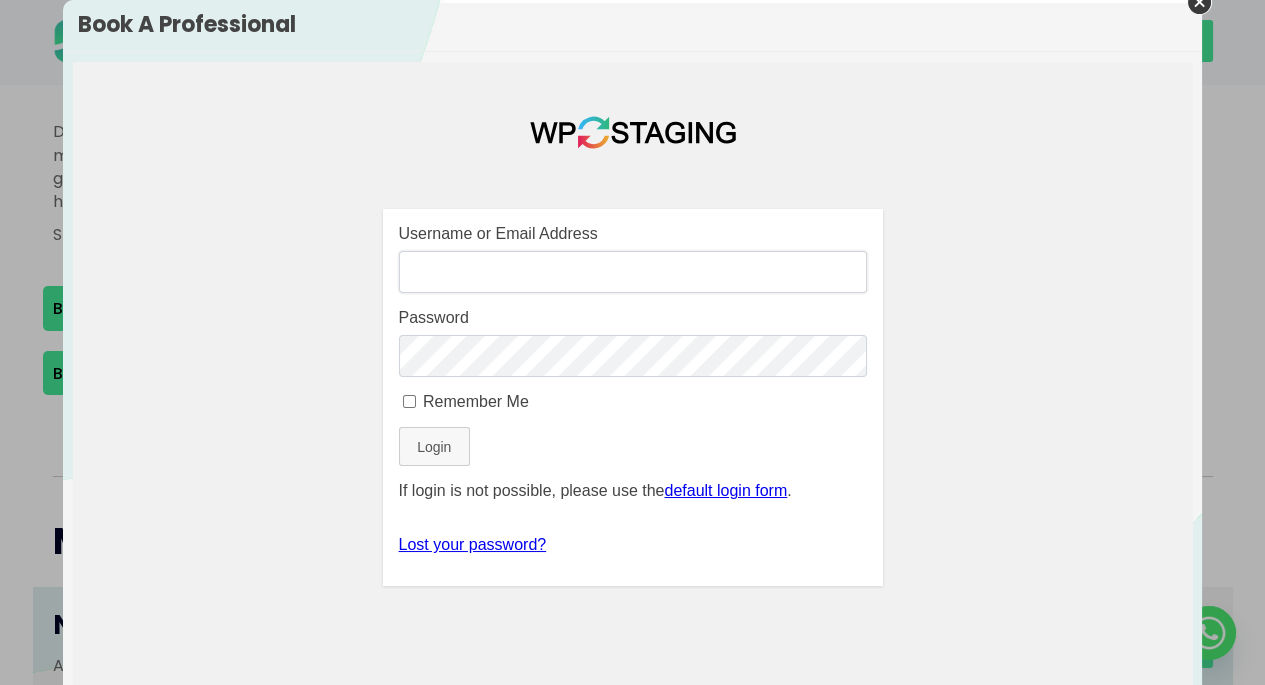 click on "Username or Email Address" at bounding box center (633, 271) 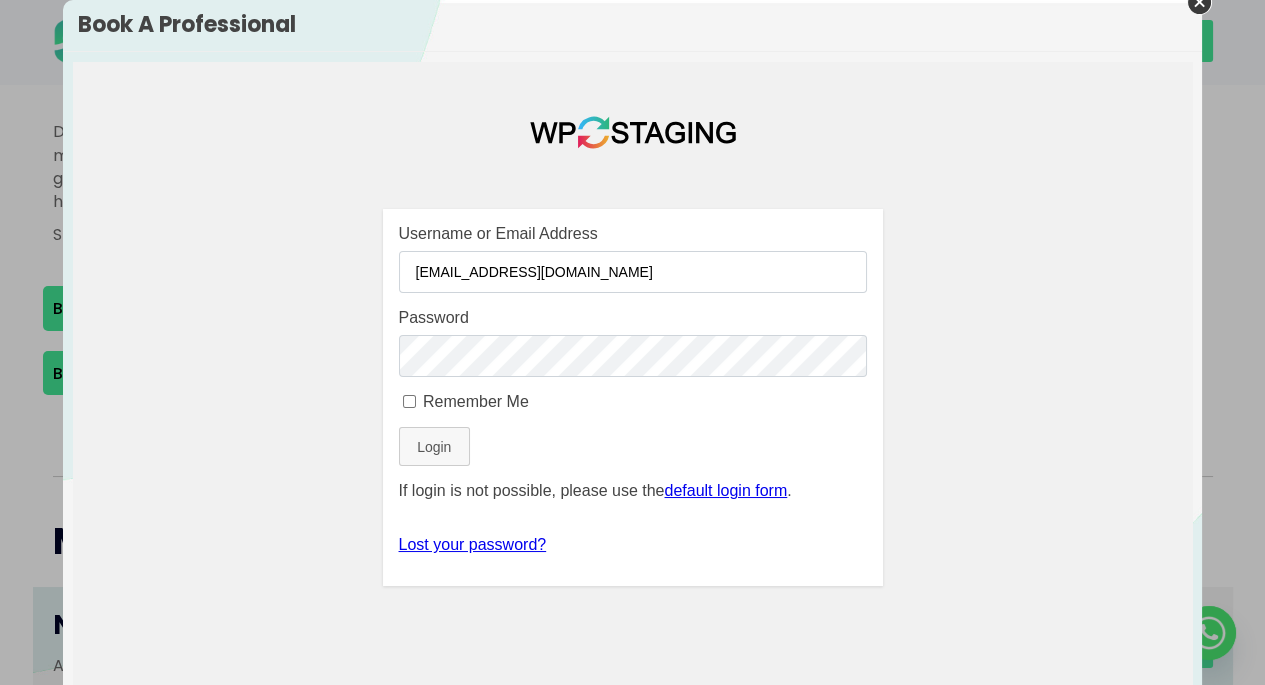 click on "Remember Me" at bounding box center (633, 401) 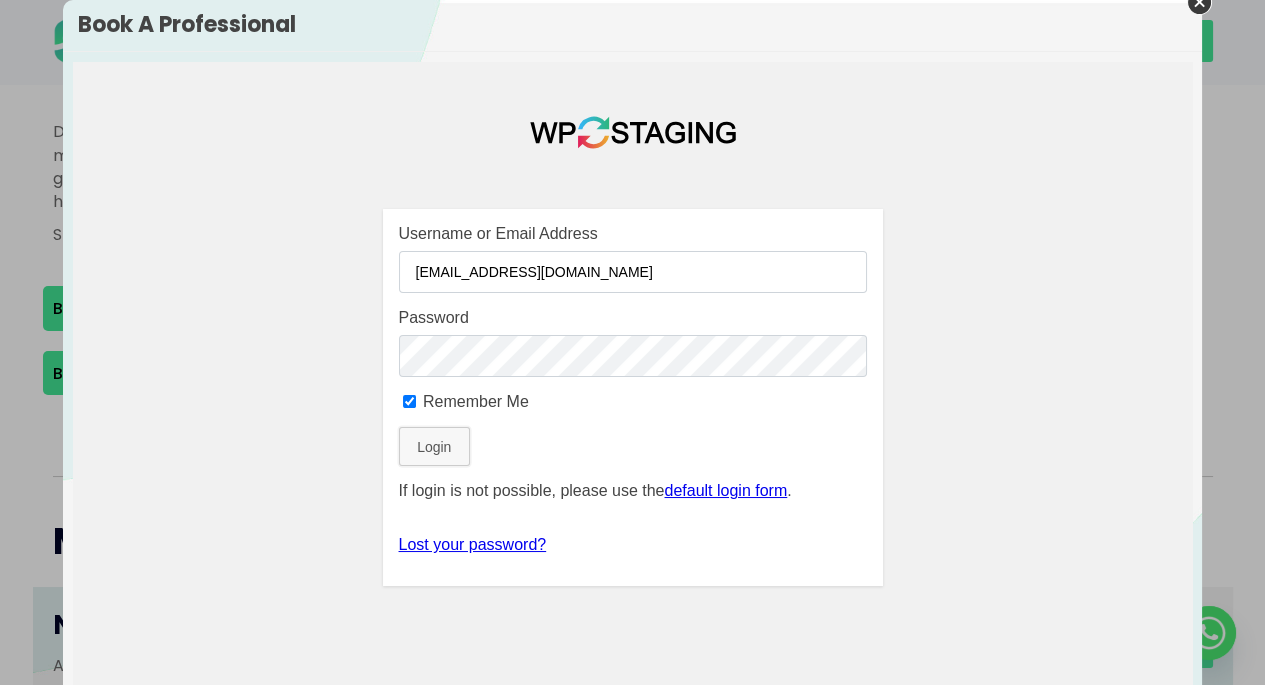 click on "Login" at bounding box center (434, 445) 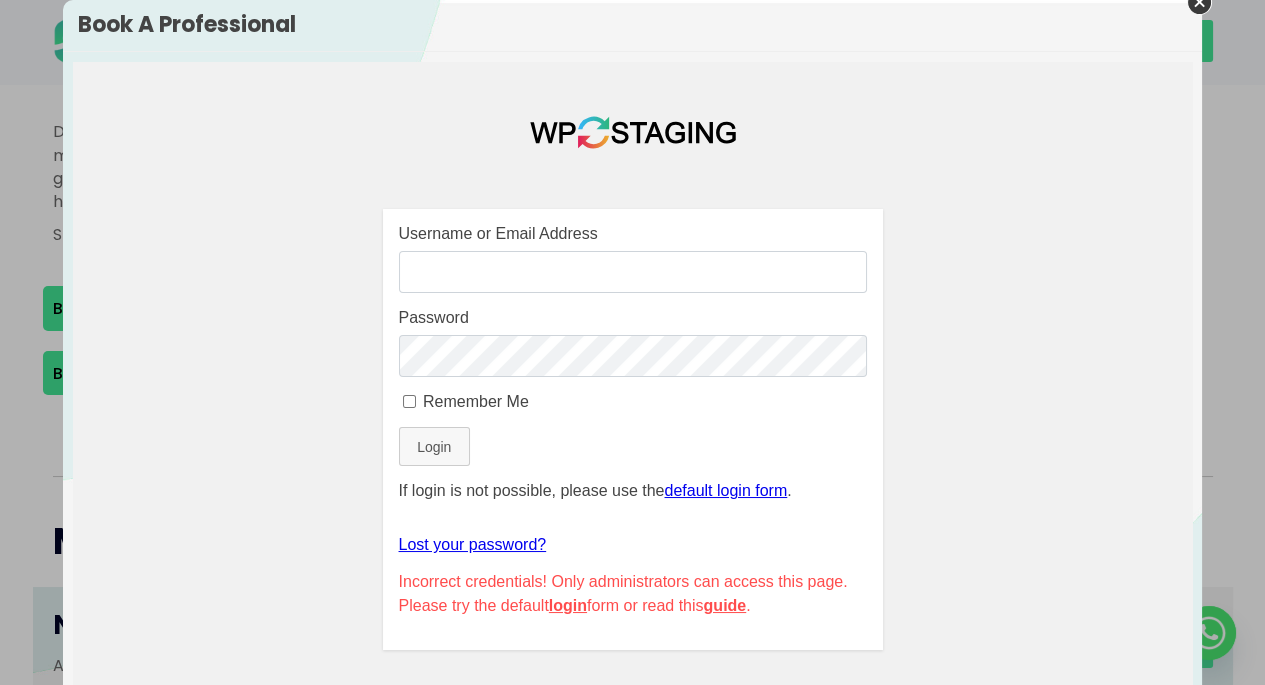 scroll, scrollTop: 0, scrollLeft: 0, axis: both 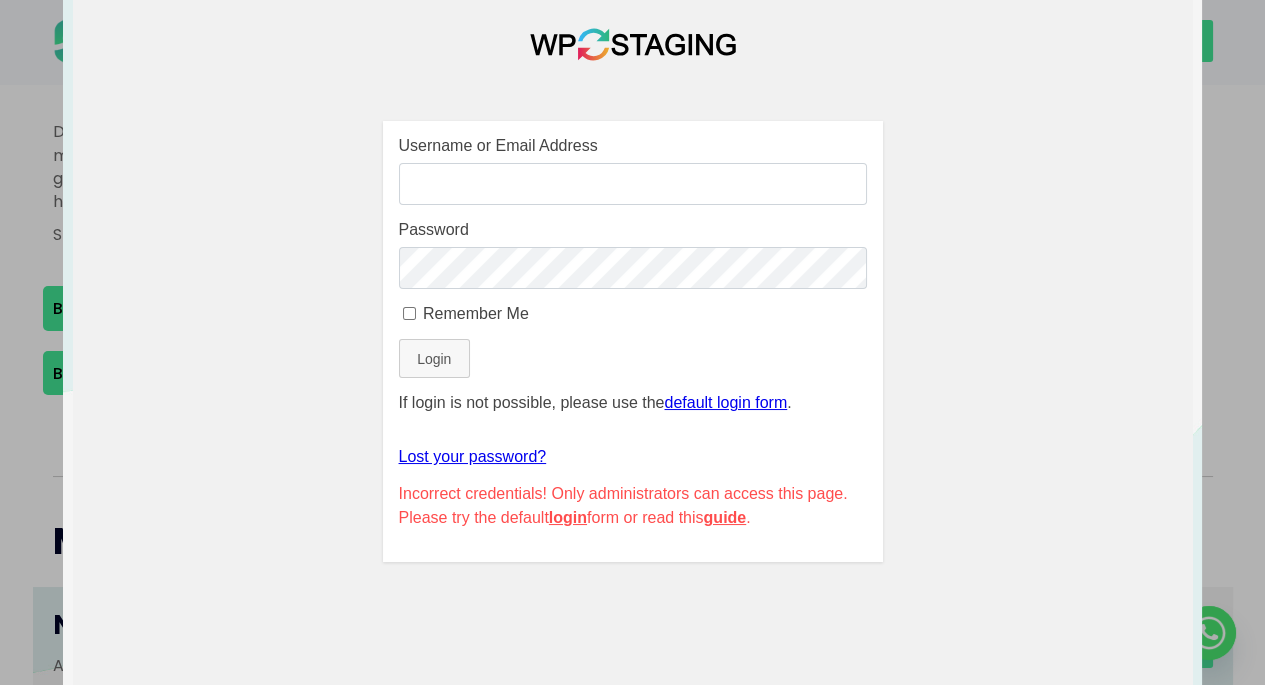 click on "login" at bounding box center (568, 517) 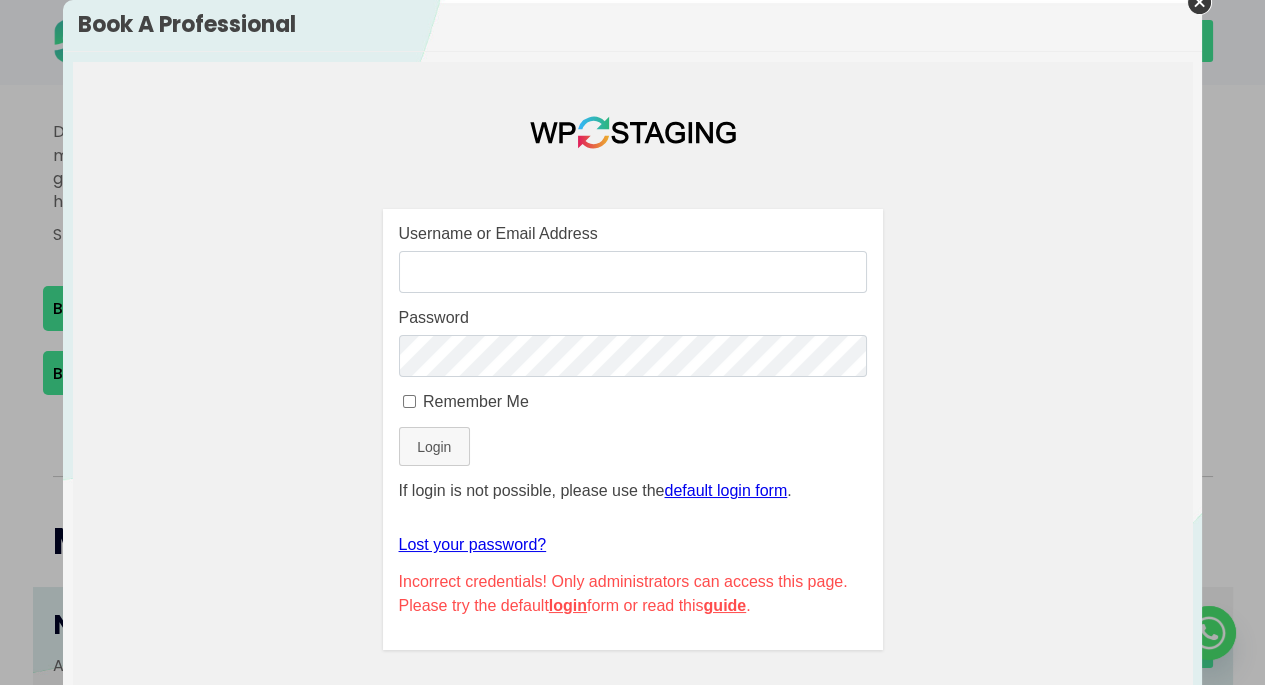 click on "login" at bounding box center [568, 604] 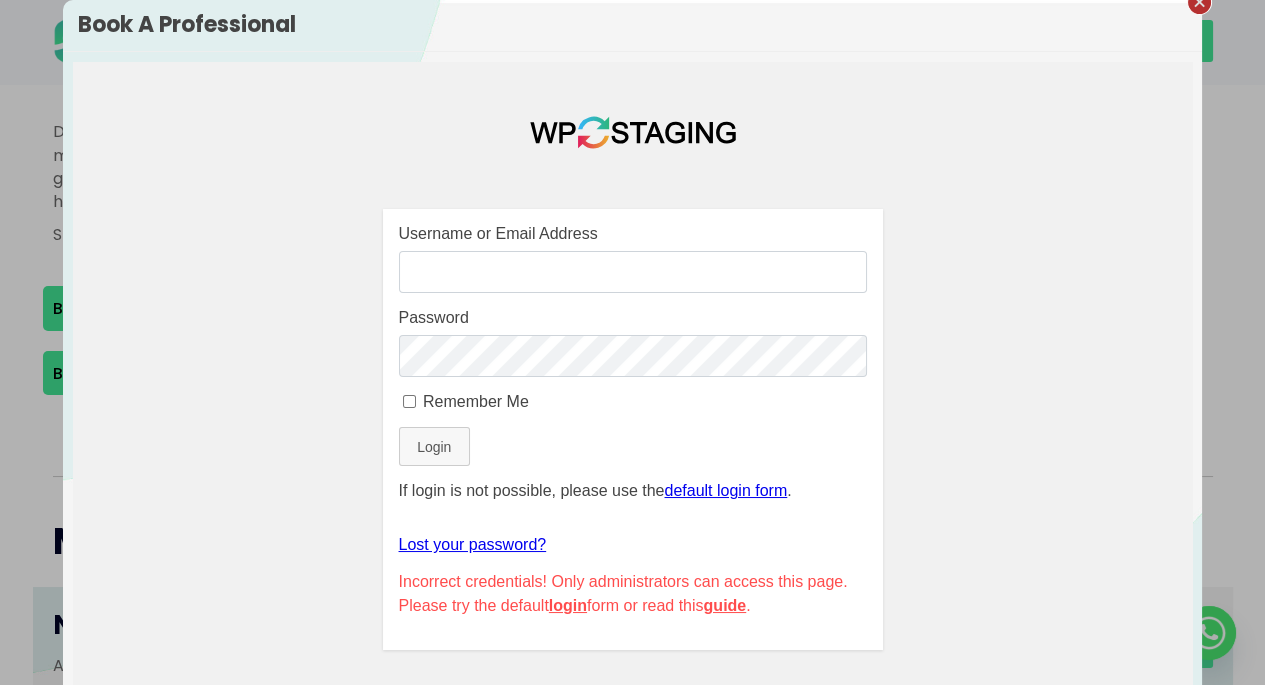 click at bounding box center [1199, 2] 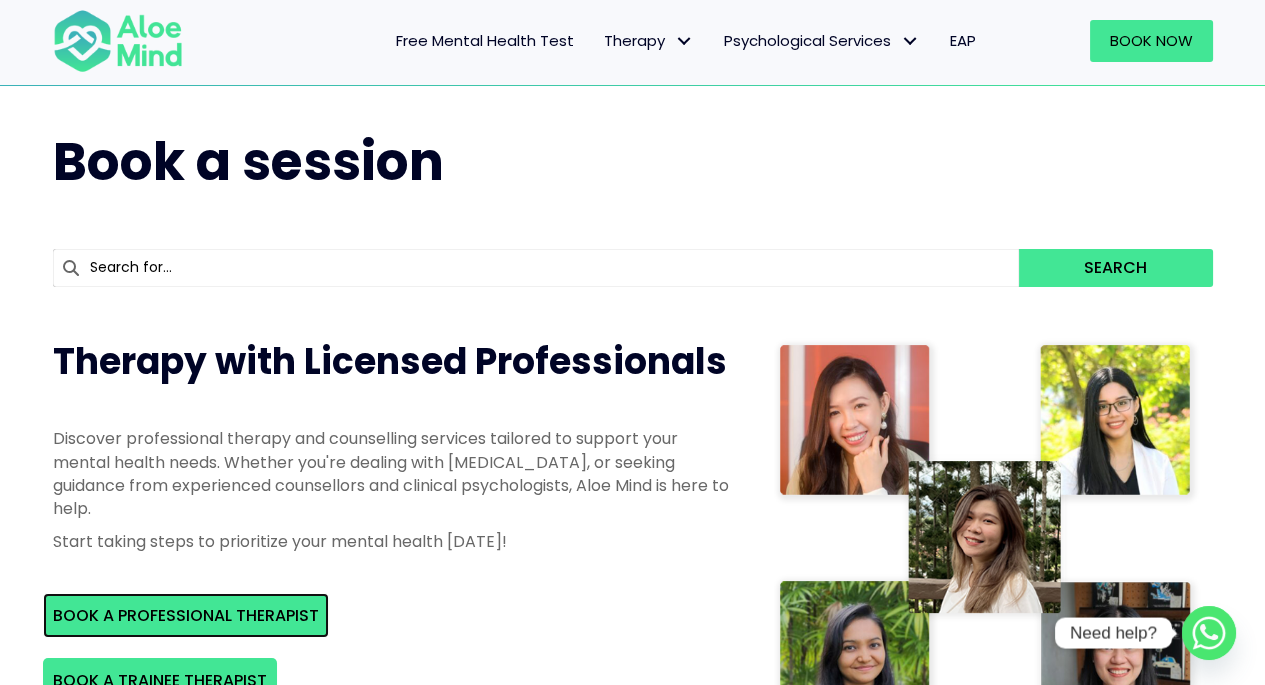 scroll, scrollTop: 0, scrollLeft: 0, axis: both 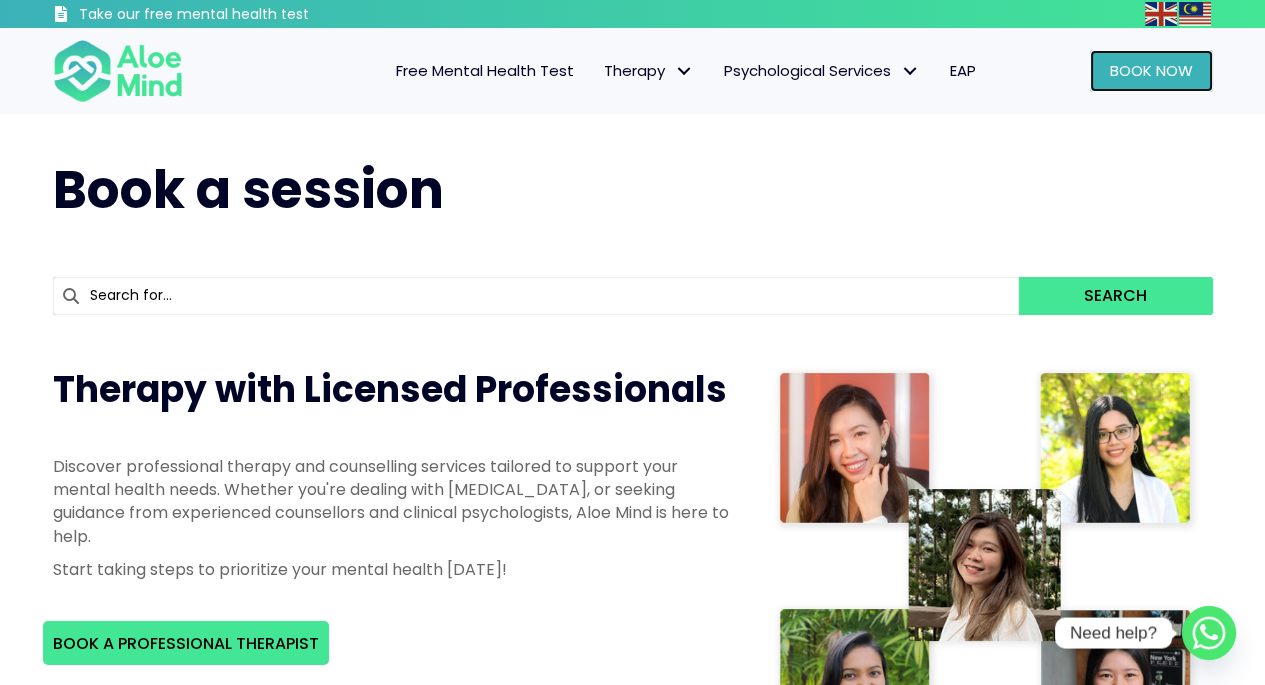 click on "Book Now" at bounding box center [1151, 70] 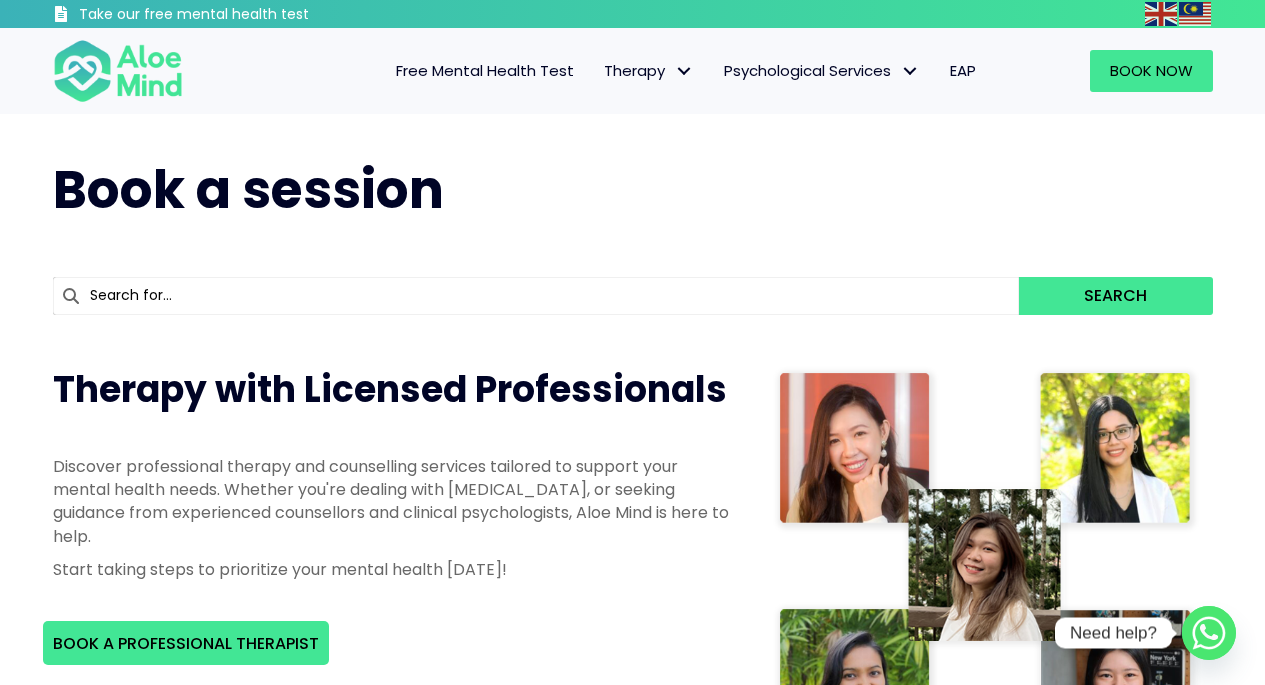 scroll, scrollTop: 0, scrollLeft: 0, axis: both 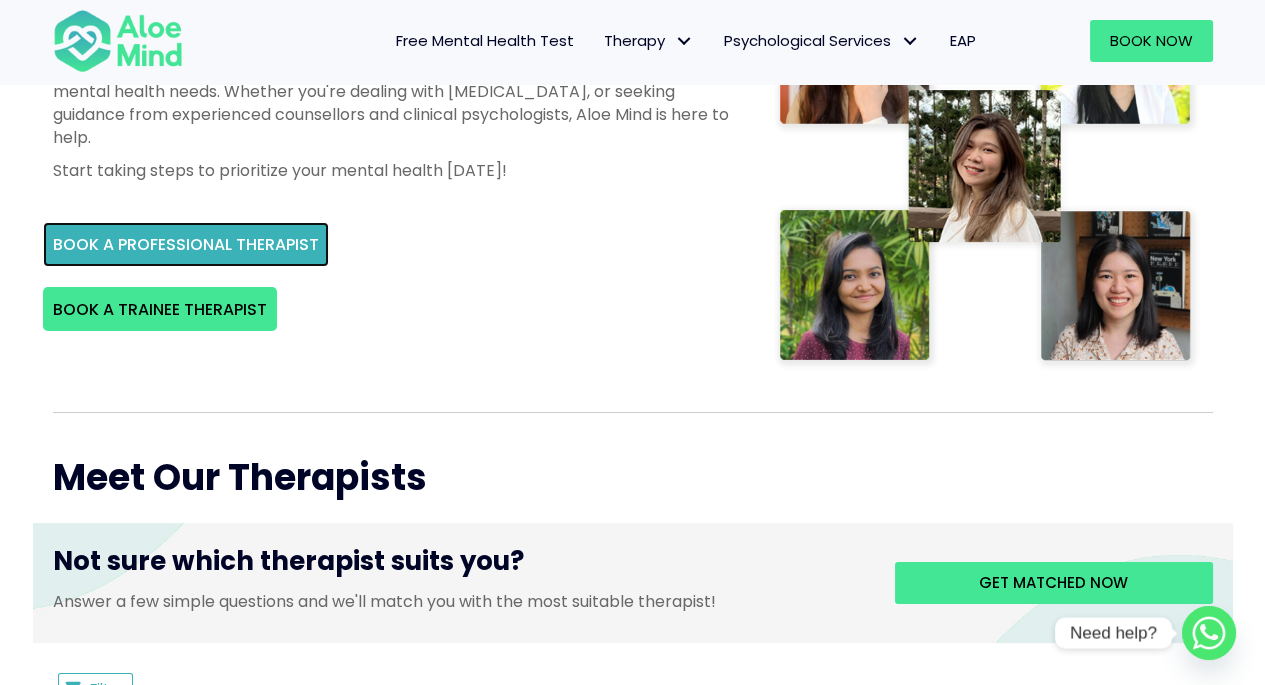 click on "BOOK A PROFESSIONAL THERAPIST" at bounding box center (186, 244) 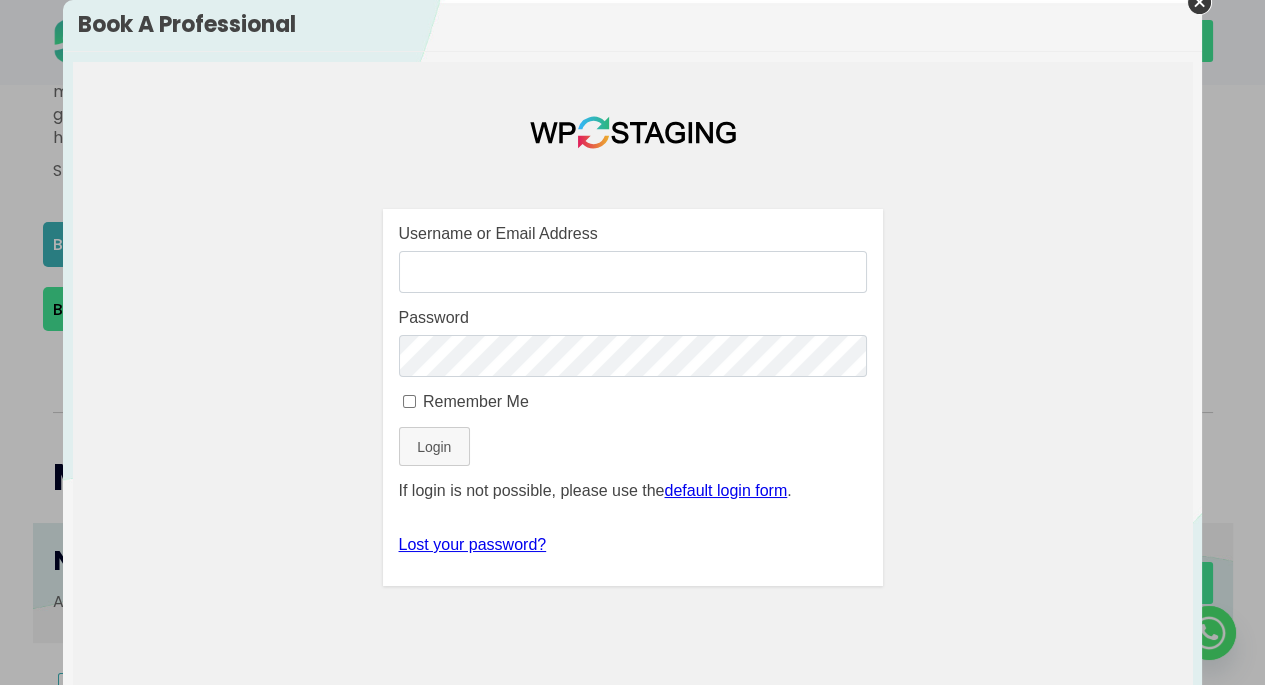 scroll, scrollTop: 0, scrollLeft: 0, axis: both 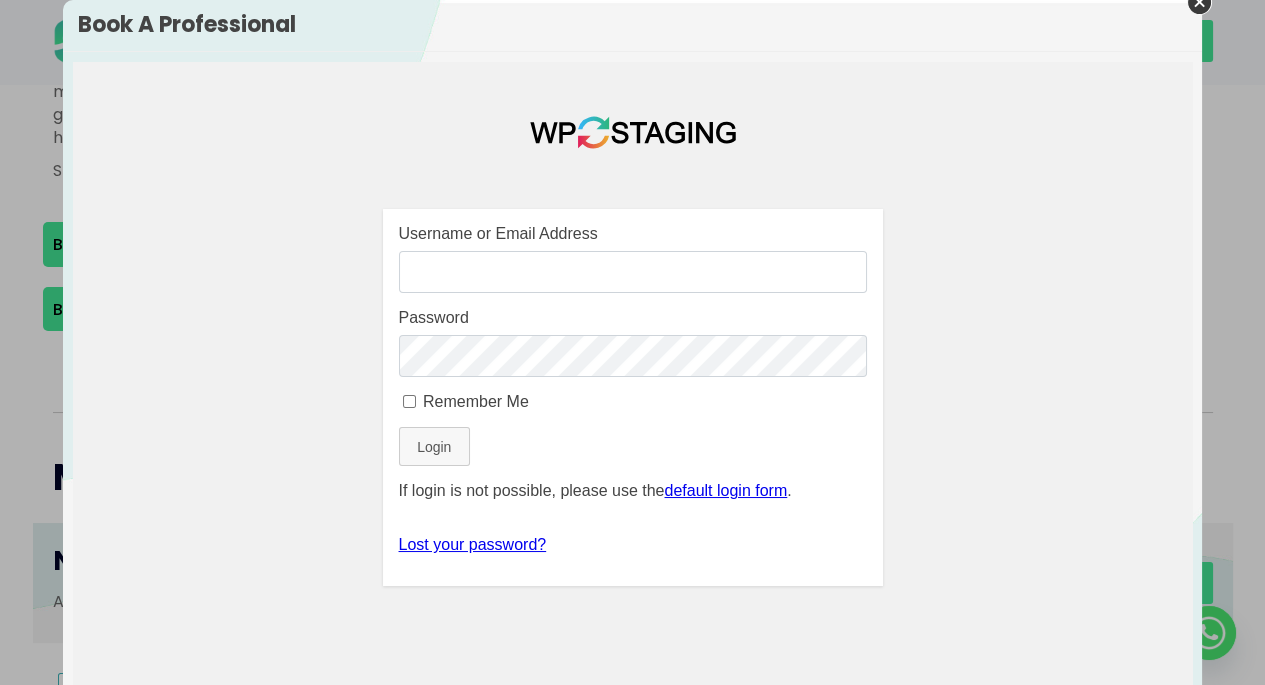click on "Lost your password?" at bounding box center [473, 543] 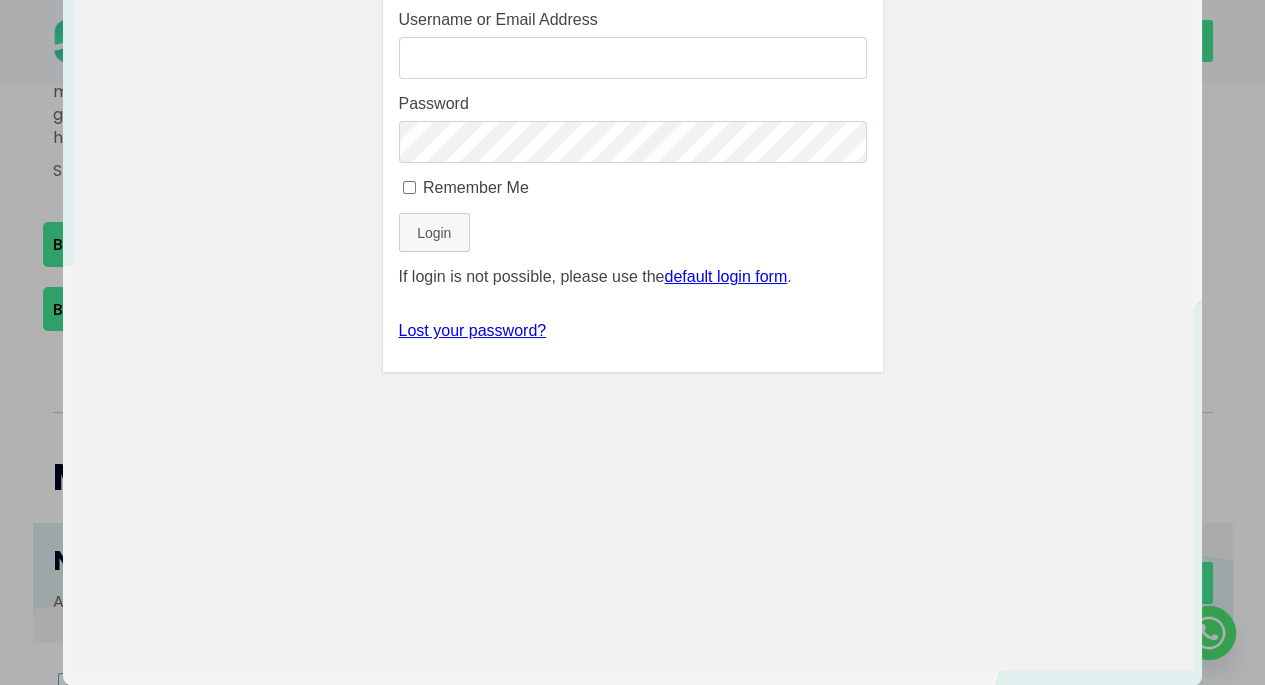 click on "Lost your password?" at bounding box center [473, 330] 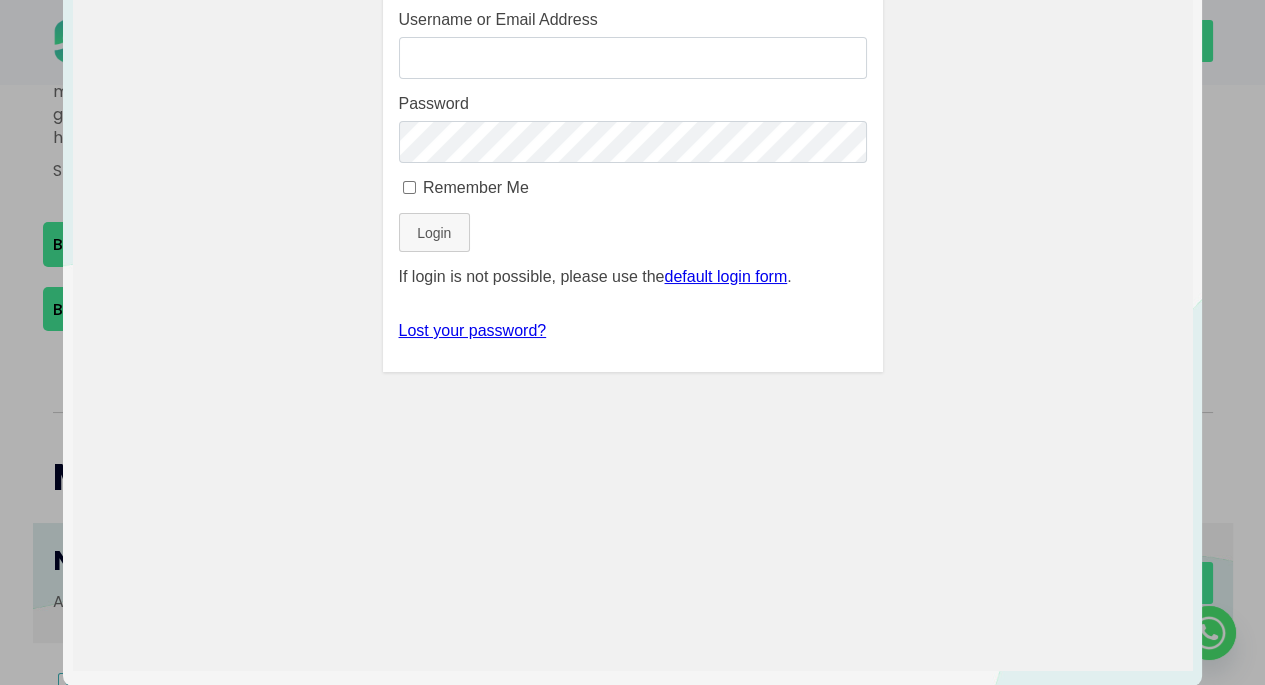 scroll, scrollTop: 0, scrollLeft: 0, axis: both 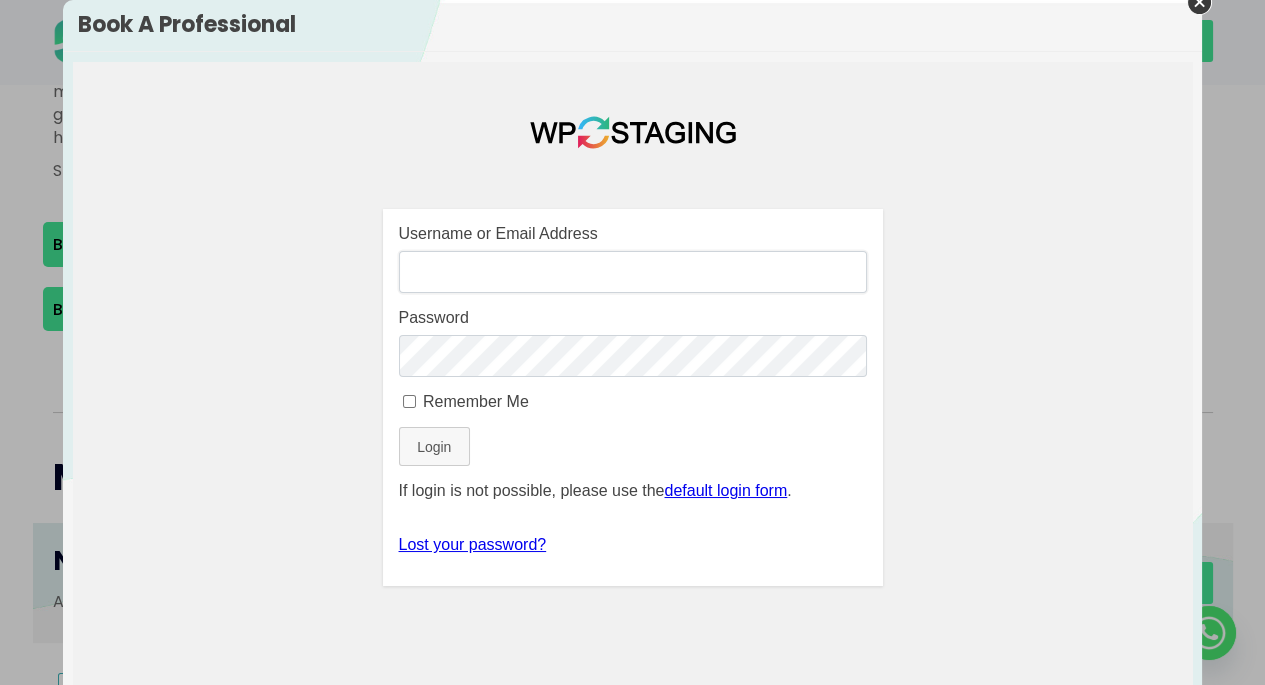 click on "Username or Email Address" at bounding box center (633, 271) 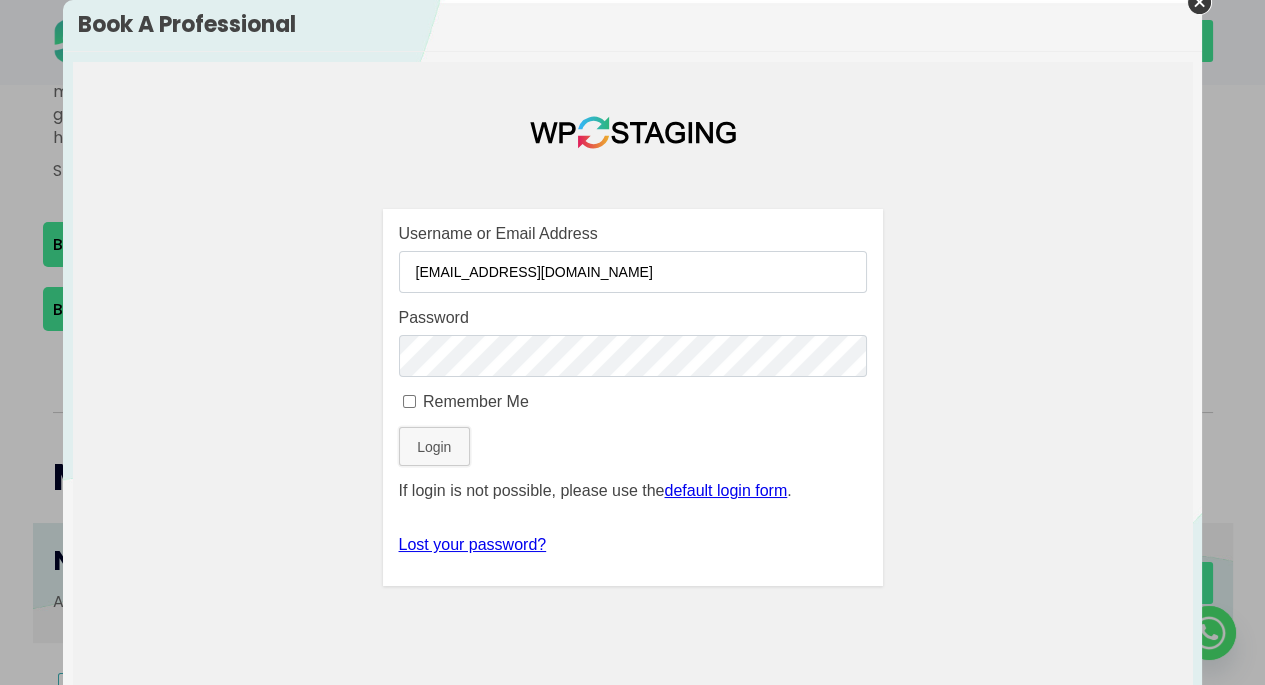 click on "Login" at bounding box center [434, 445] 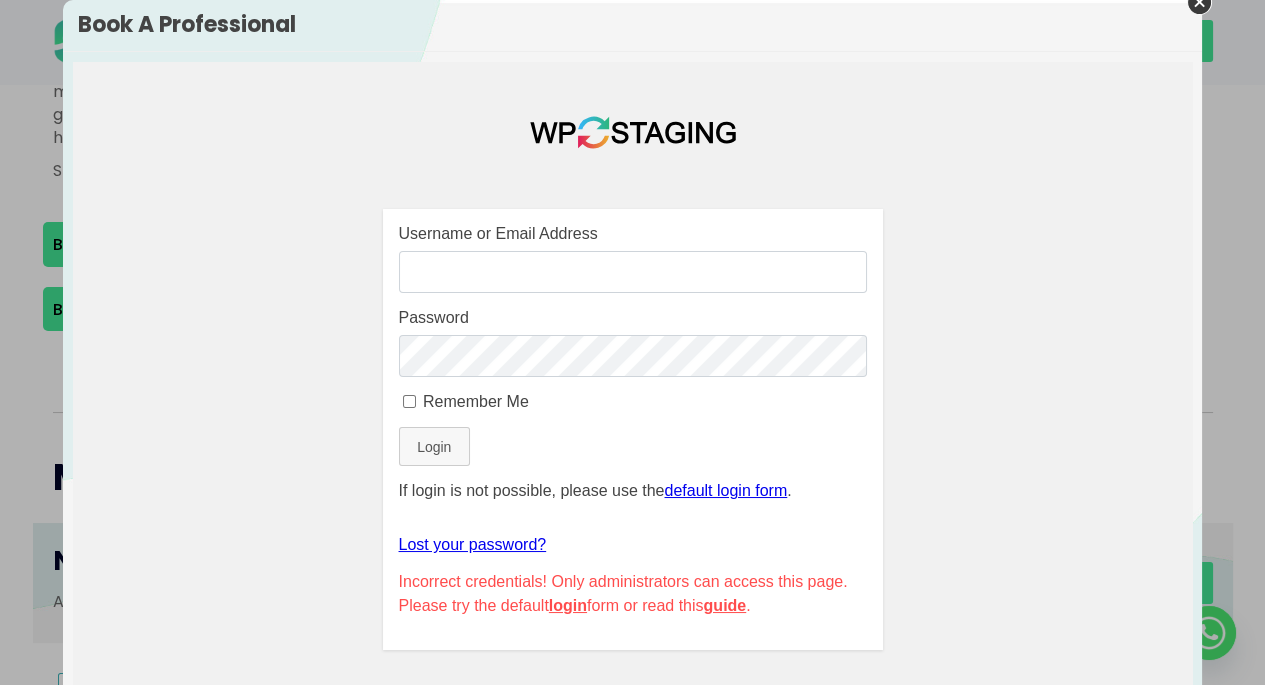 scroll, scrollTop: 0, scrollLeft: 0, axis: both 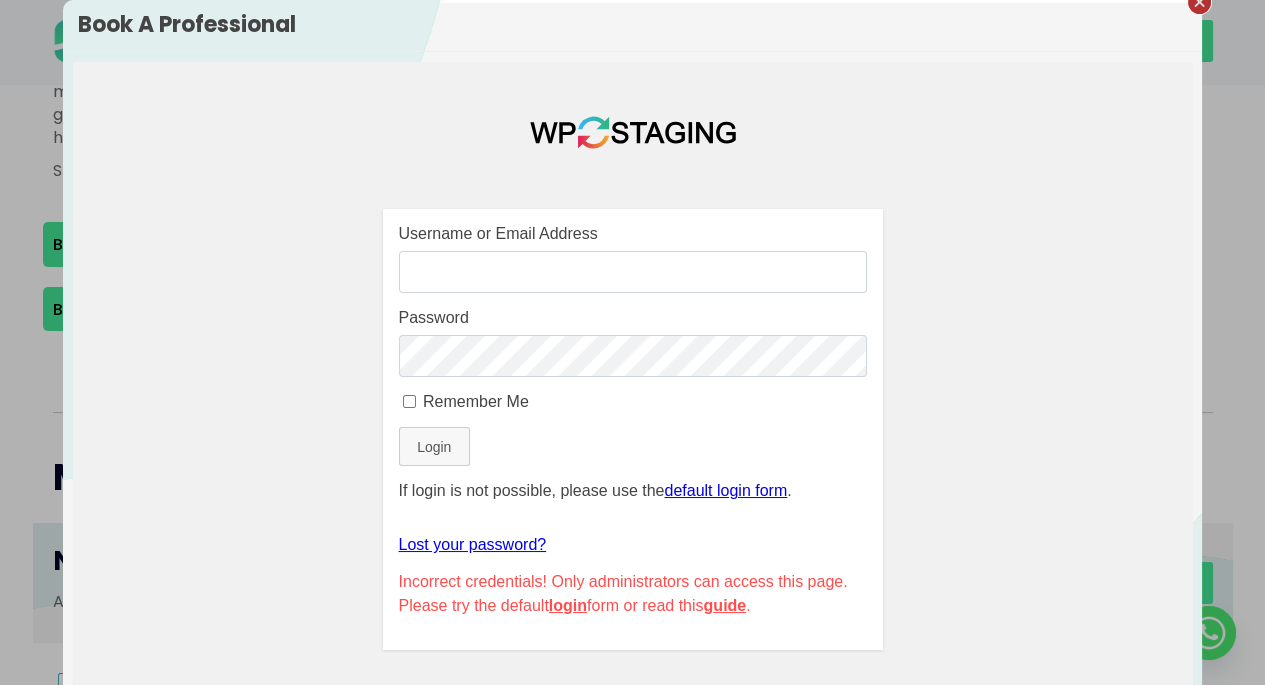 click at bounding box center [1199, 2] 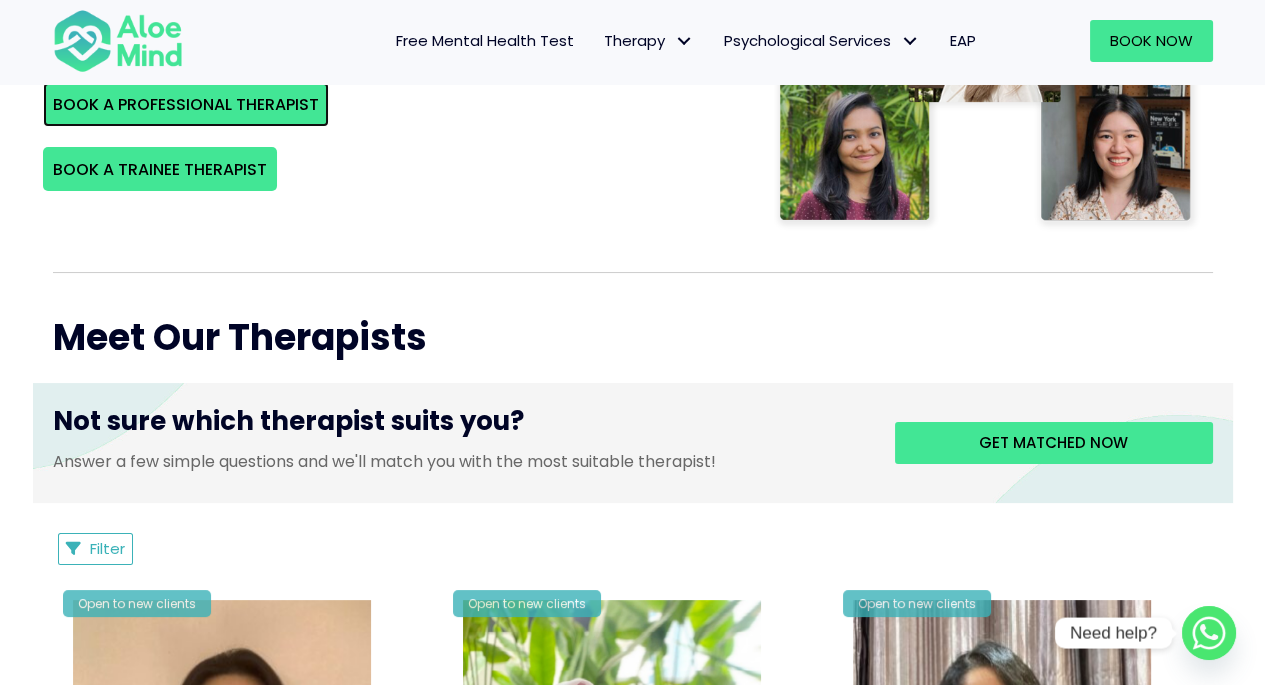 scroll, scrollTop: 791, scrollLeft: 0, axis: vertical 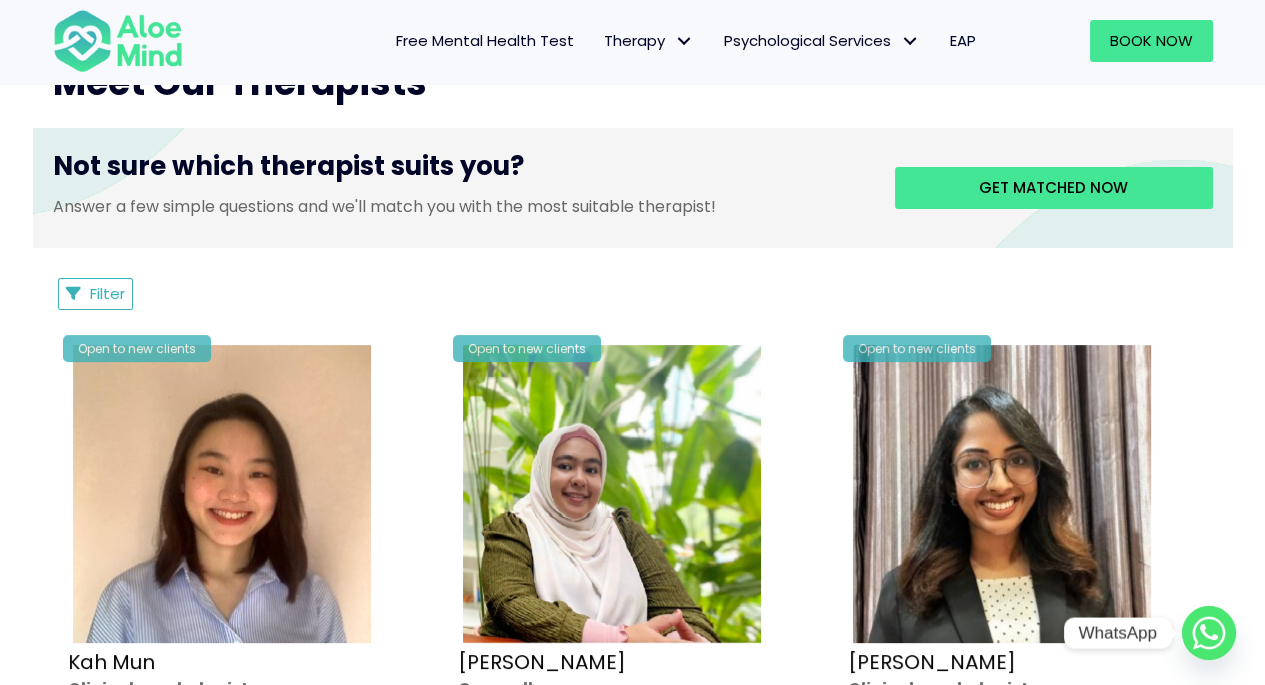 click 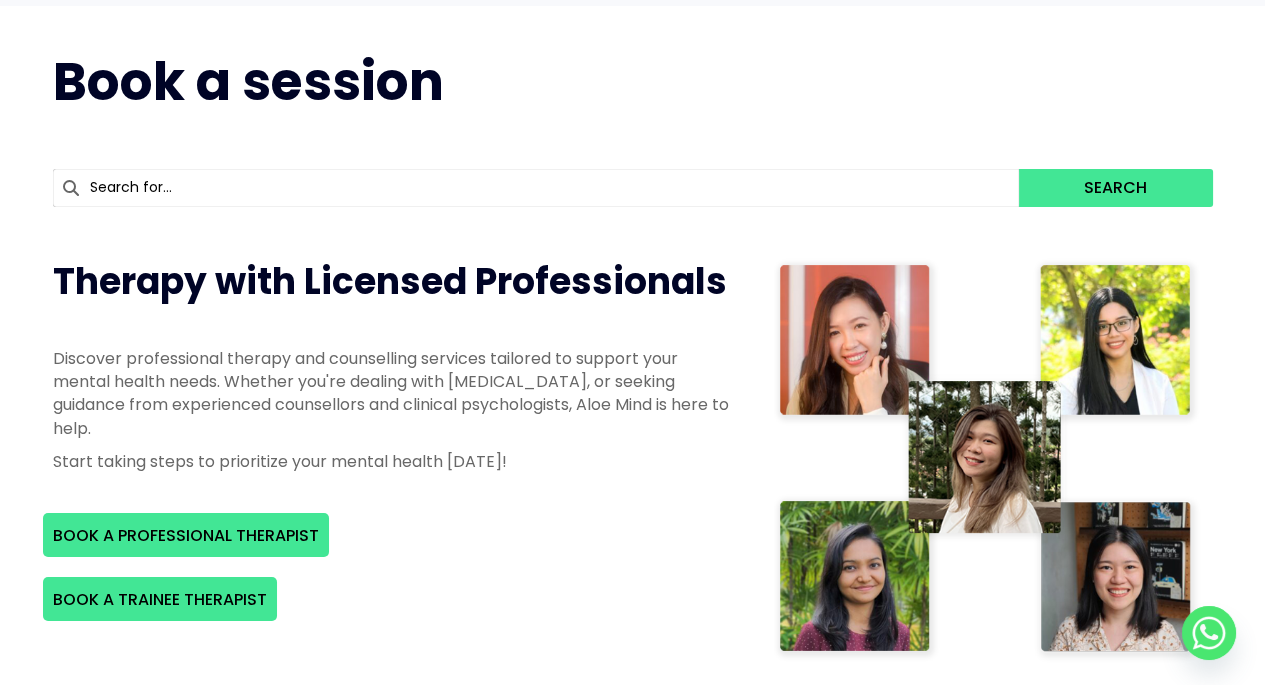 scroll, scrollTop: 0, scrollLeft: 0, axis: both 